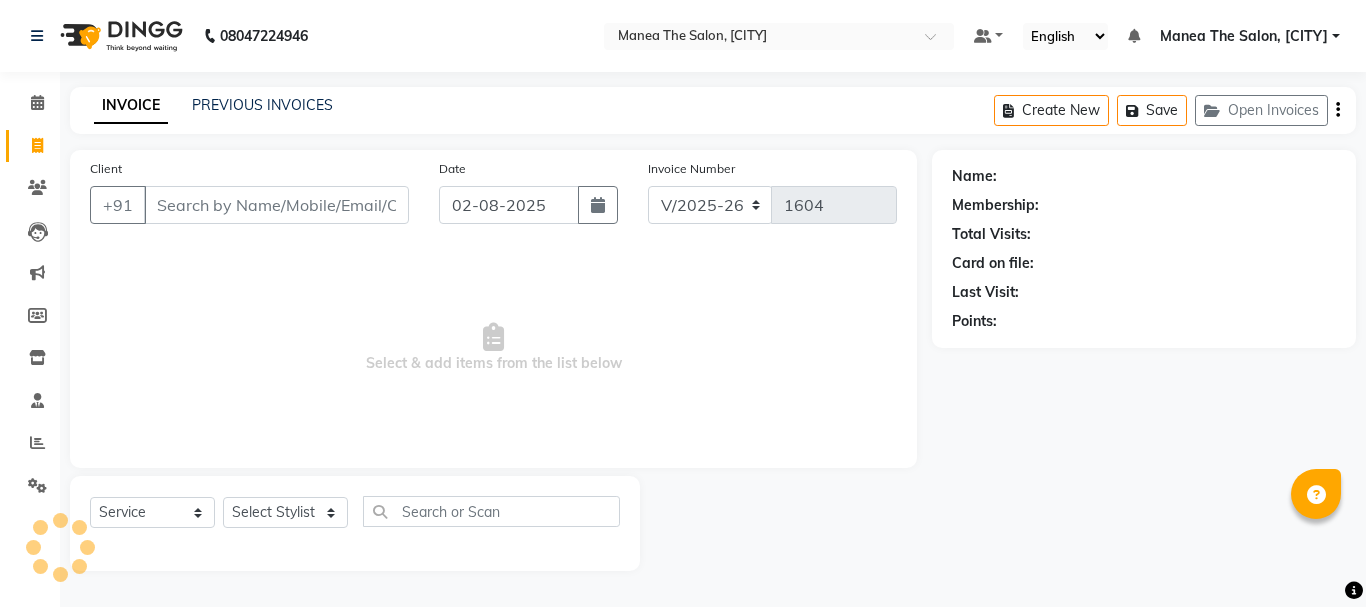 select on "7351" 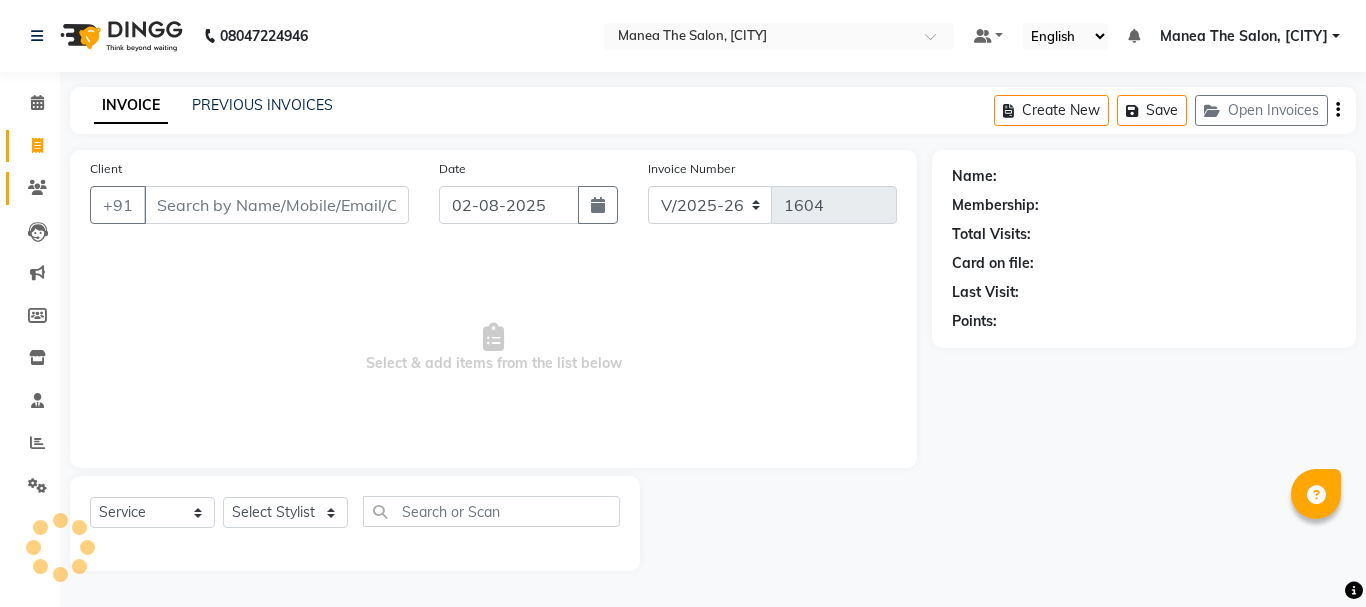 scroll, scrollTop: 0, scrollLeft: 0, axis: both 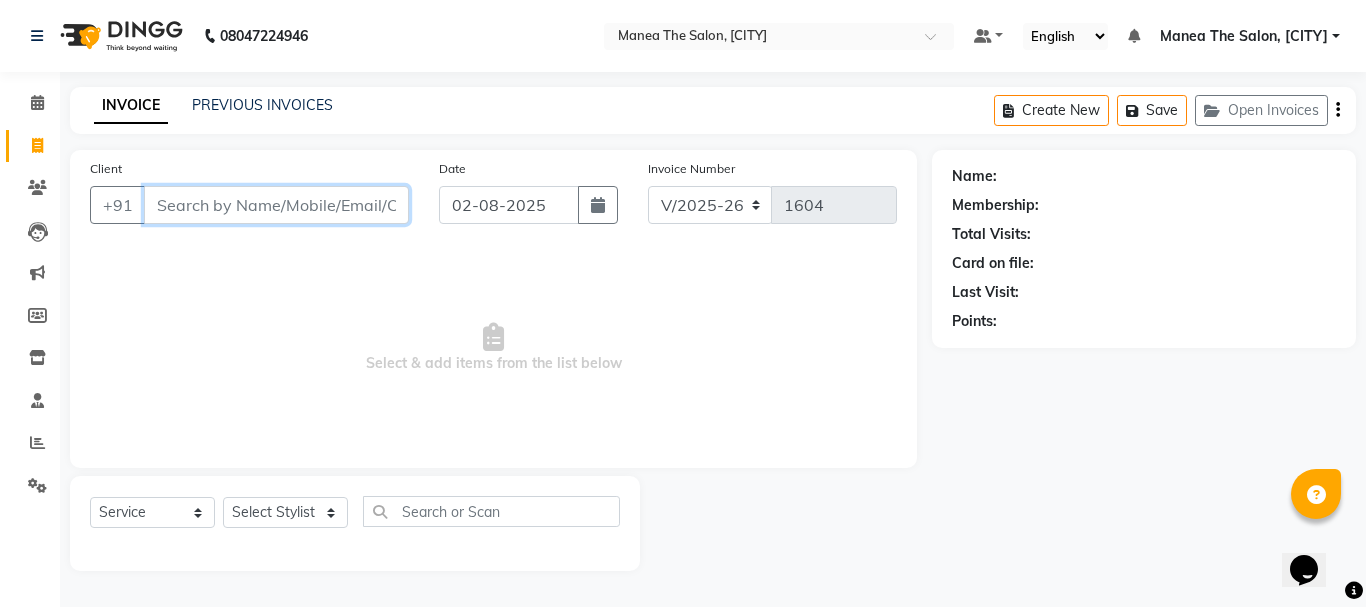 drag, startPoint x: 328, startPoint y: 204, endPoint x: 341, endPoint y: 207, distance: 13.341664 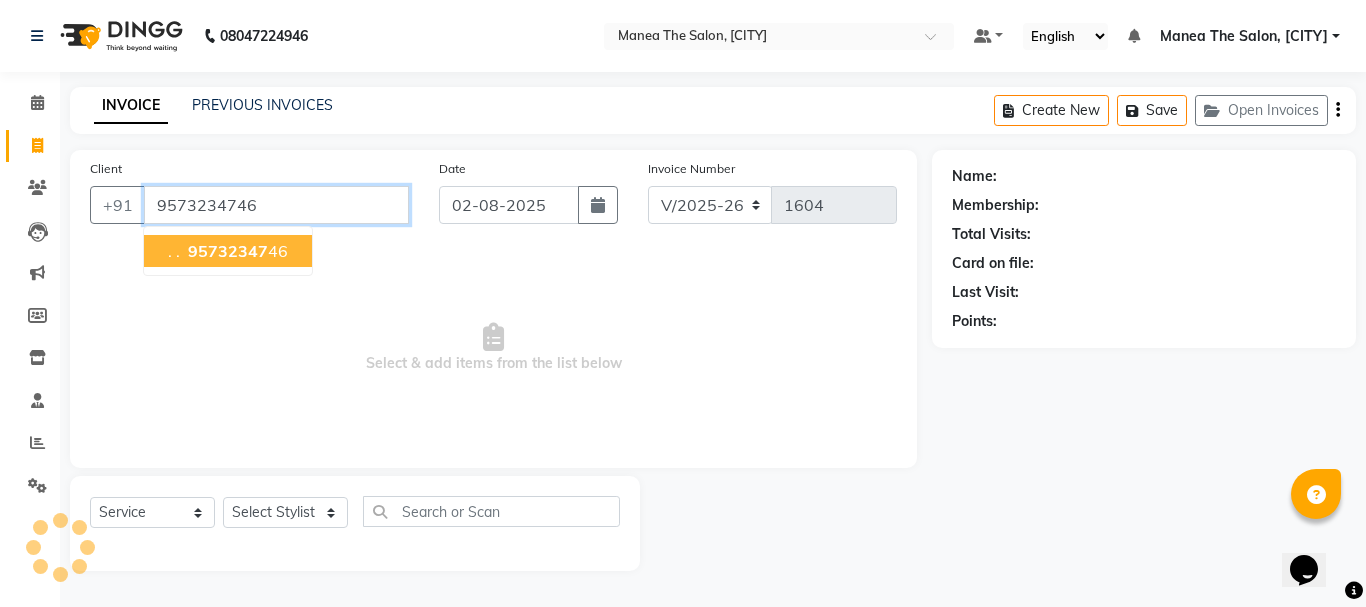 type on "9573234746" 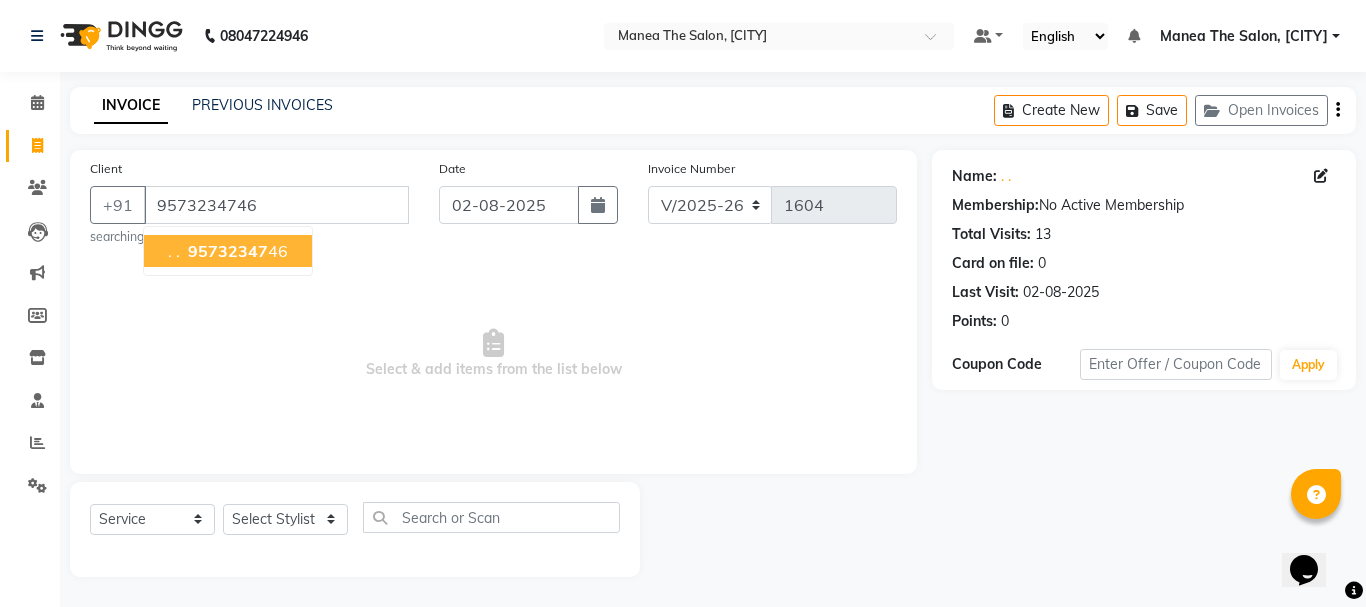 click on "[PHONE]" at bounding box center [236, 251] 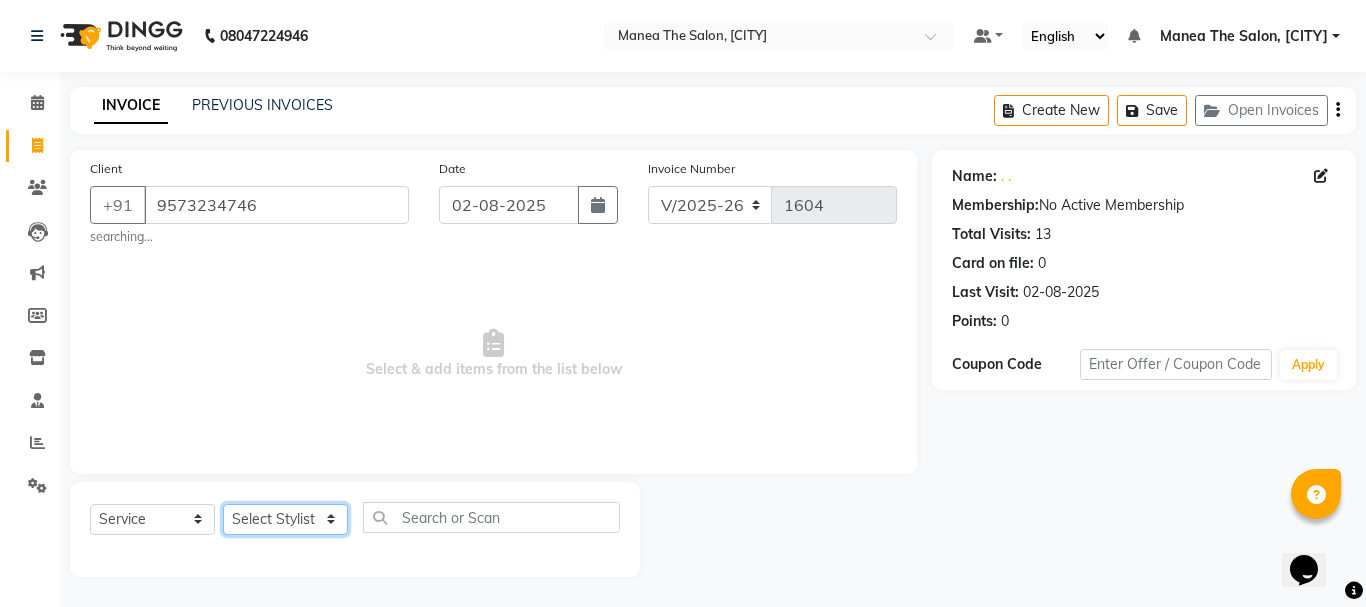 click on "Select Stylist aman [FIRST] [FIRST] [FIRST] Renuka shireesha Sulthana" 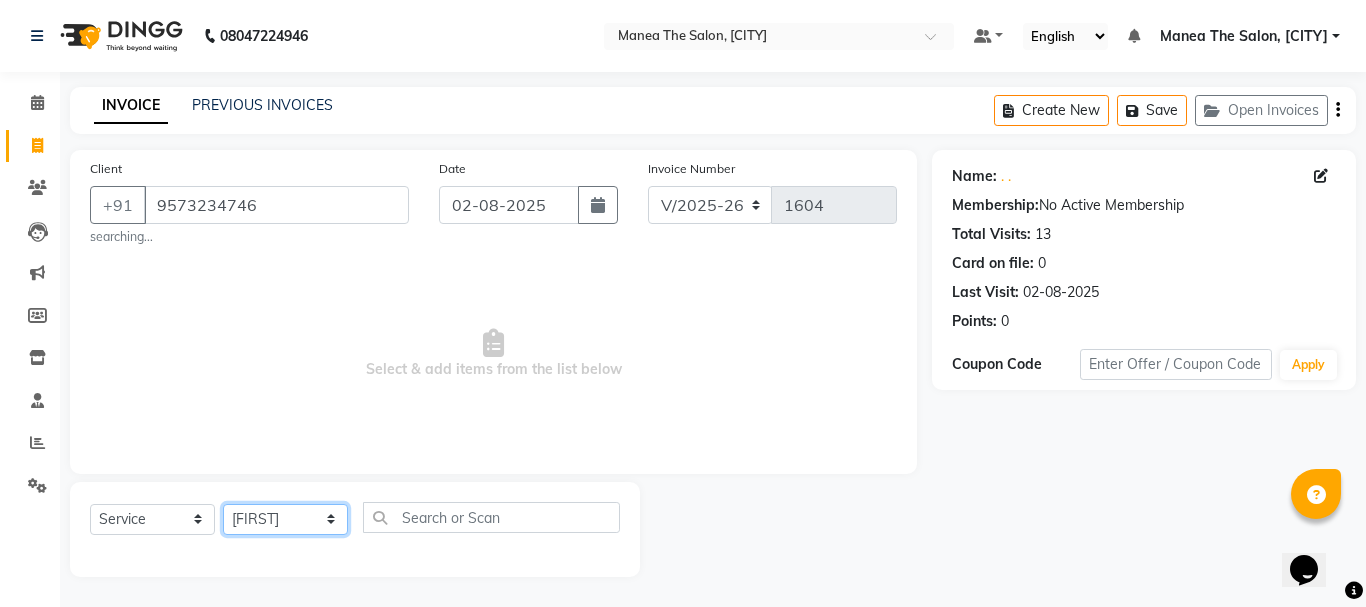 click on "Select Stylist aman [FIRST] [FIRST] [FIRST] Renuka shireesha Sulthana" 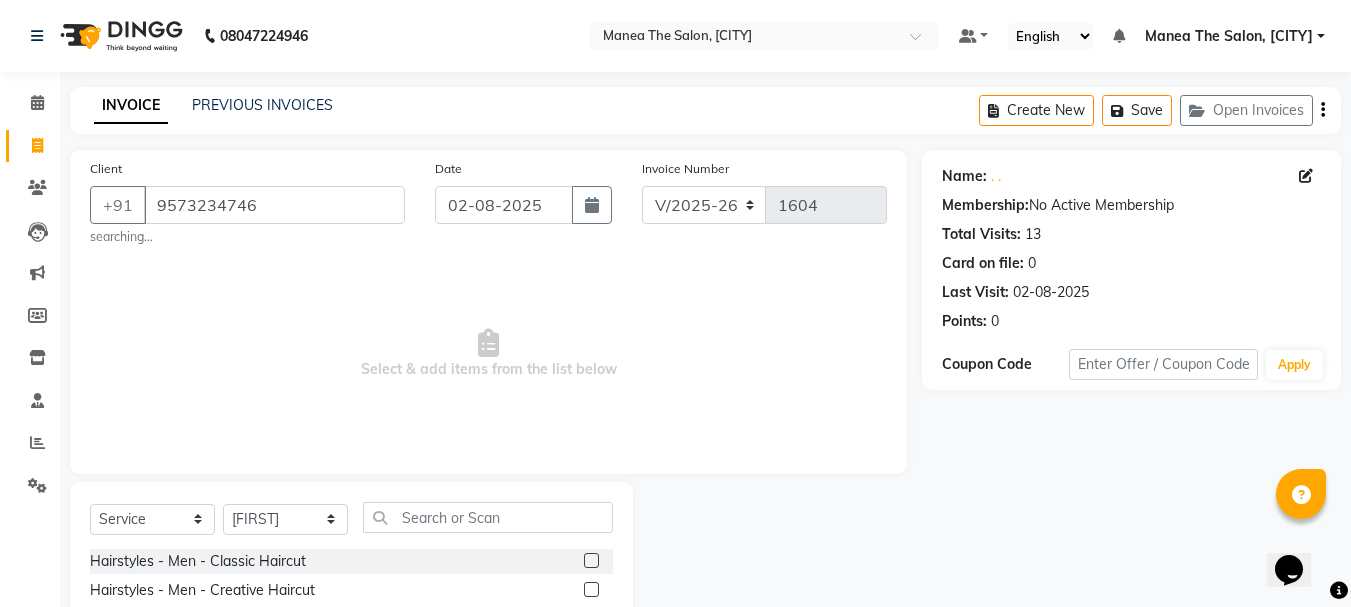 click 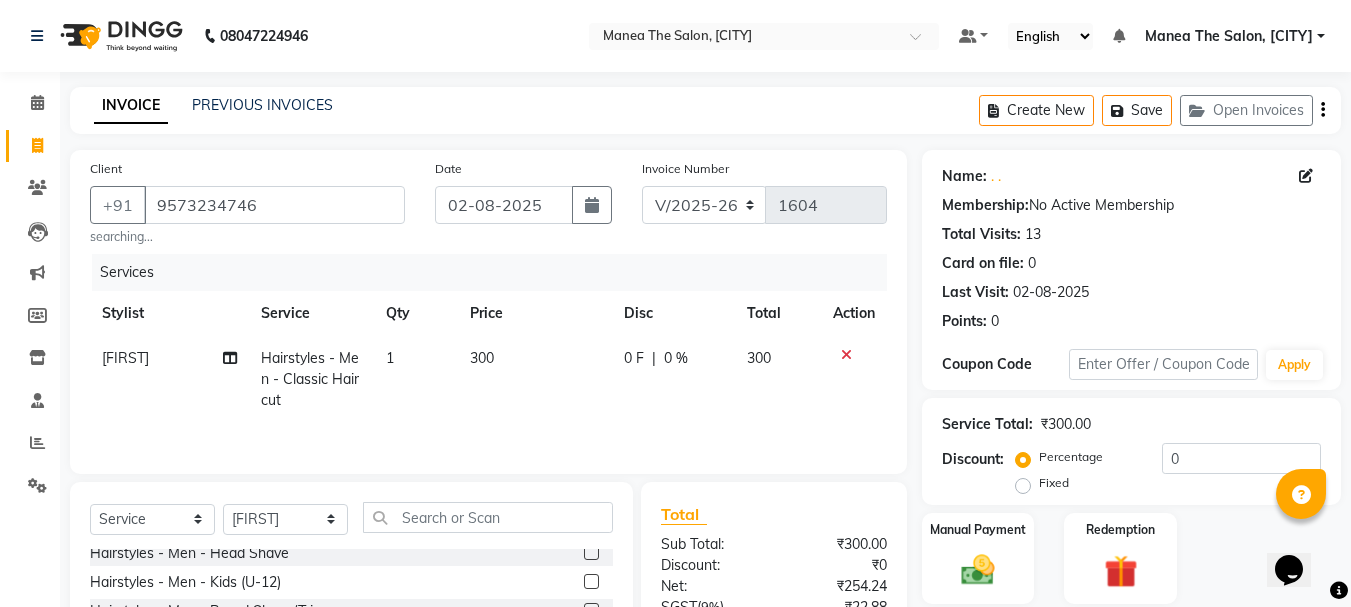 checkbox on "false" 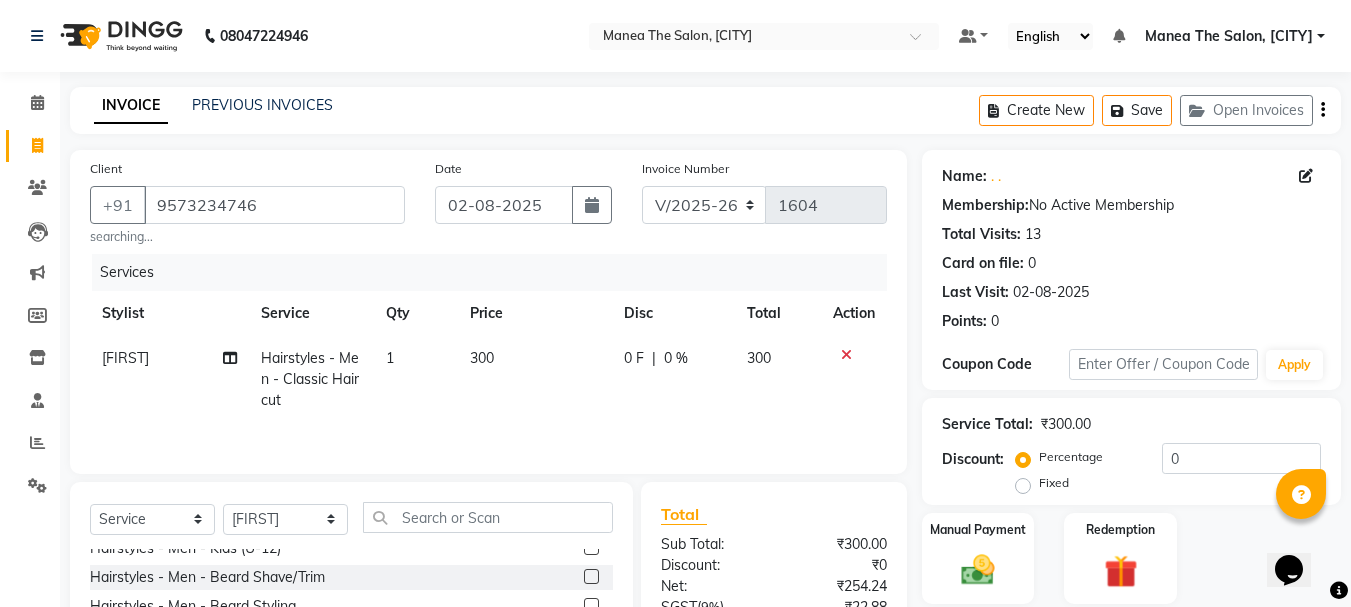 click 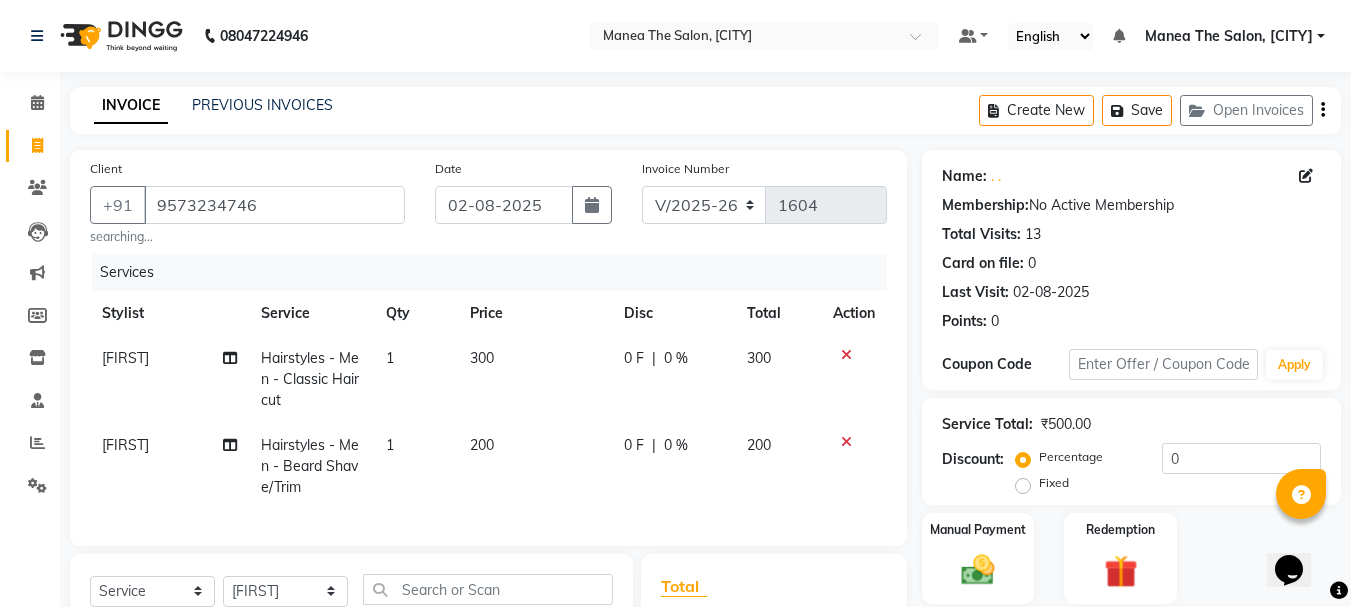 checkbox on "false" 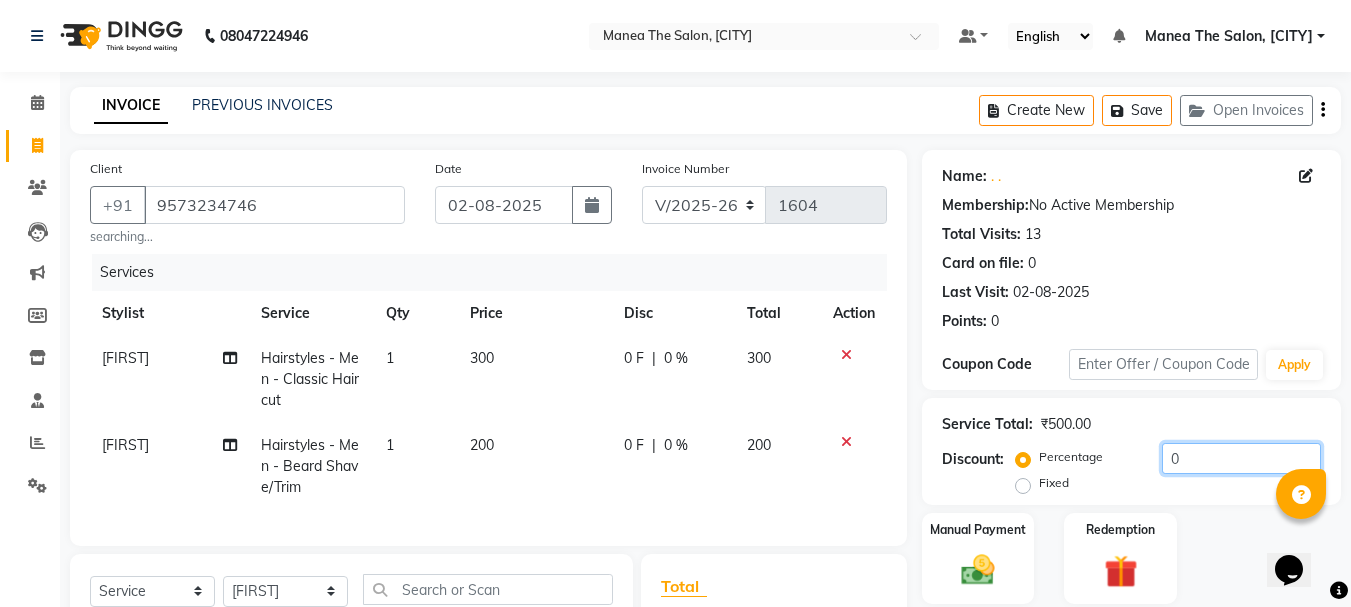 click on "0" 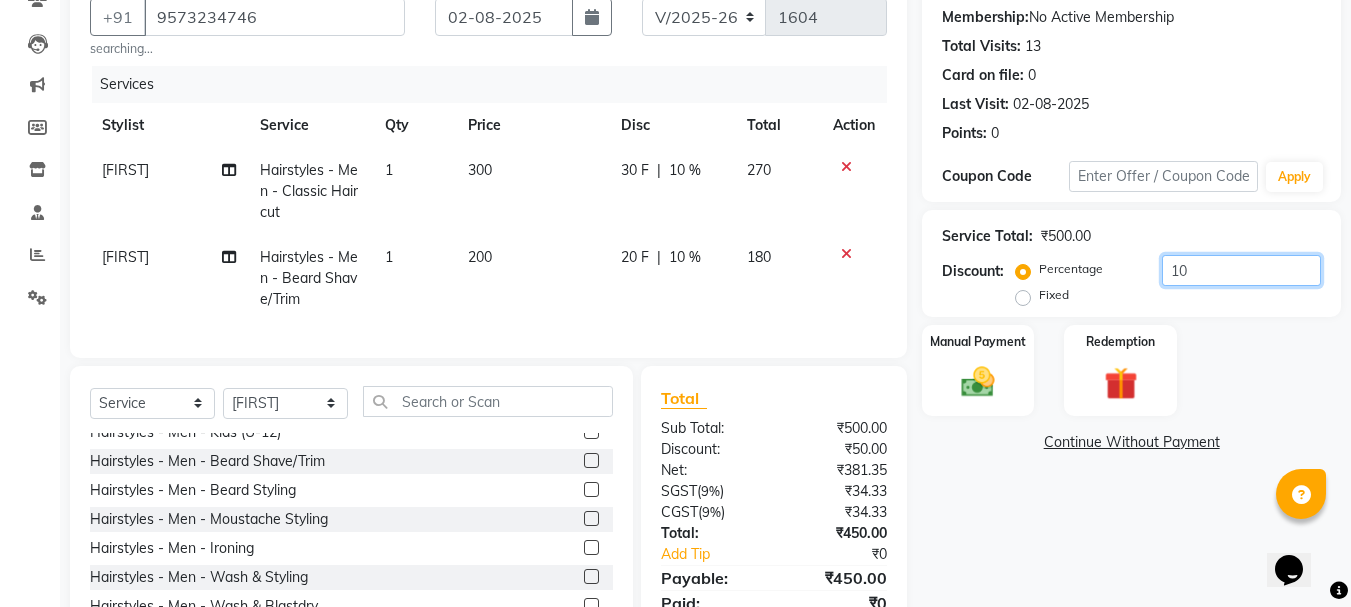scroll, scrollTop: 187, scrollLeft: 0, axis: vertical 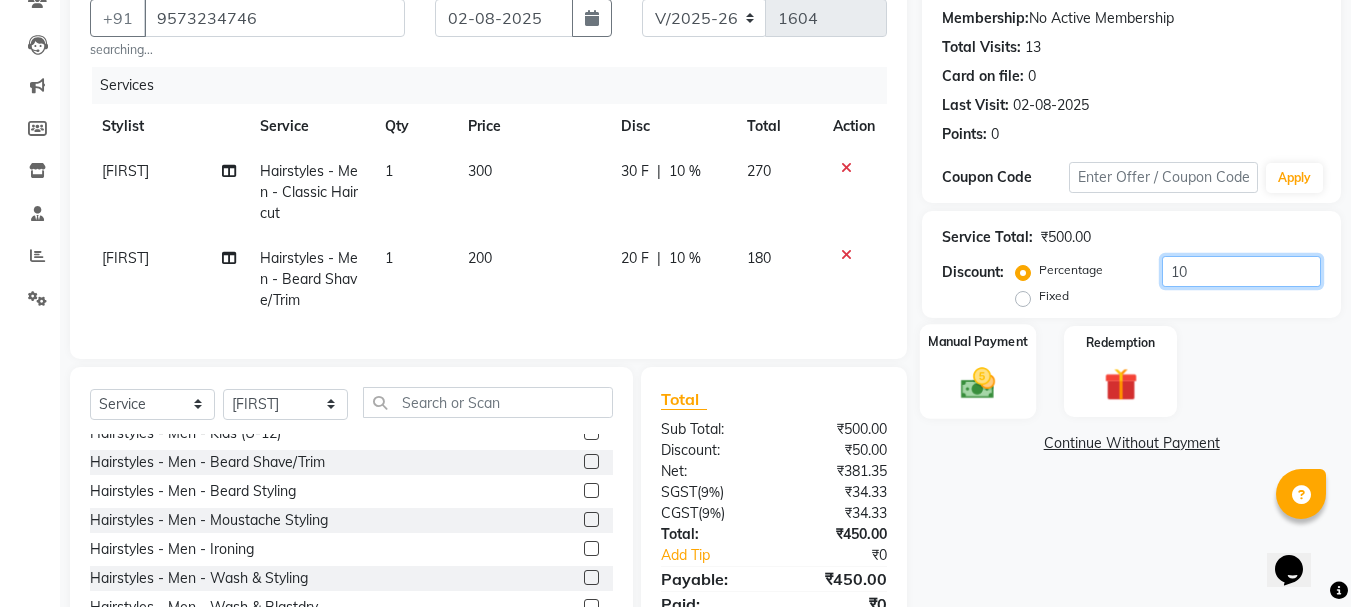 type on "10" 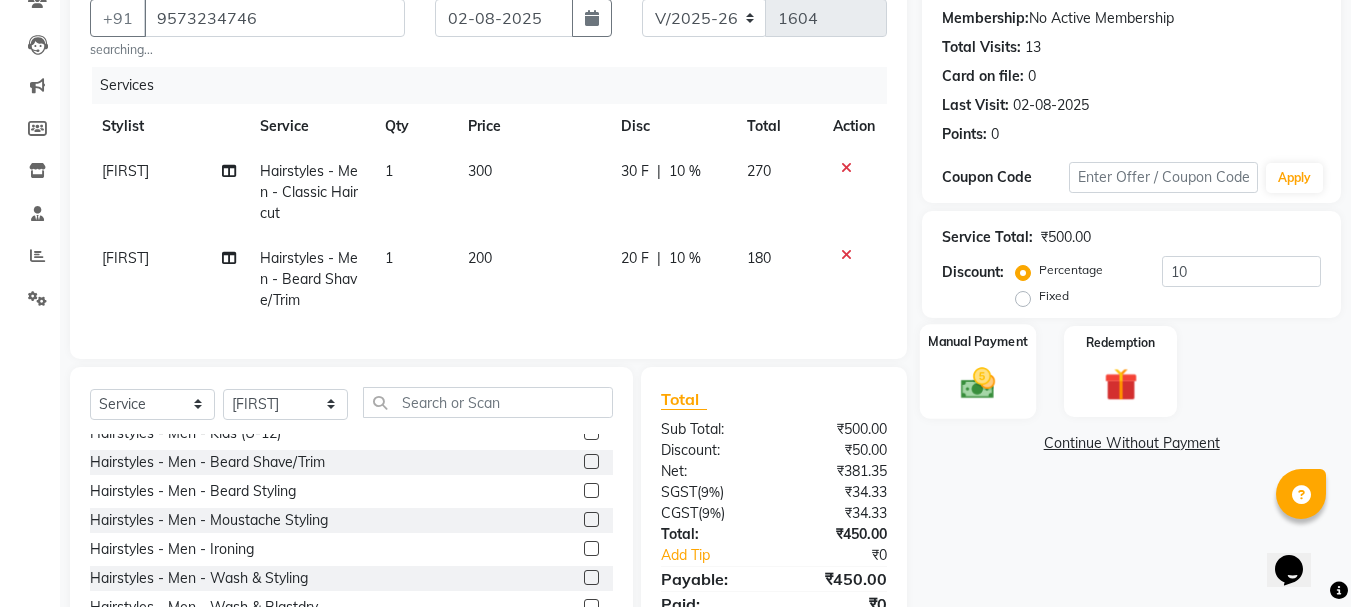 click 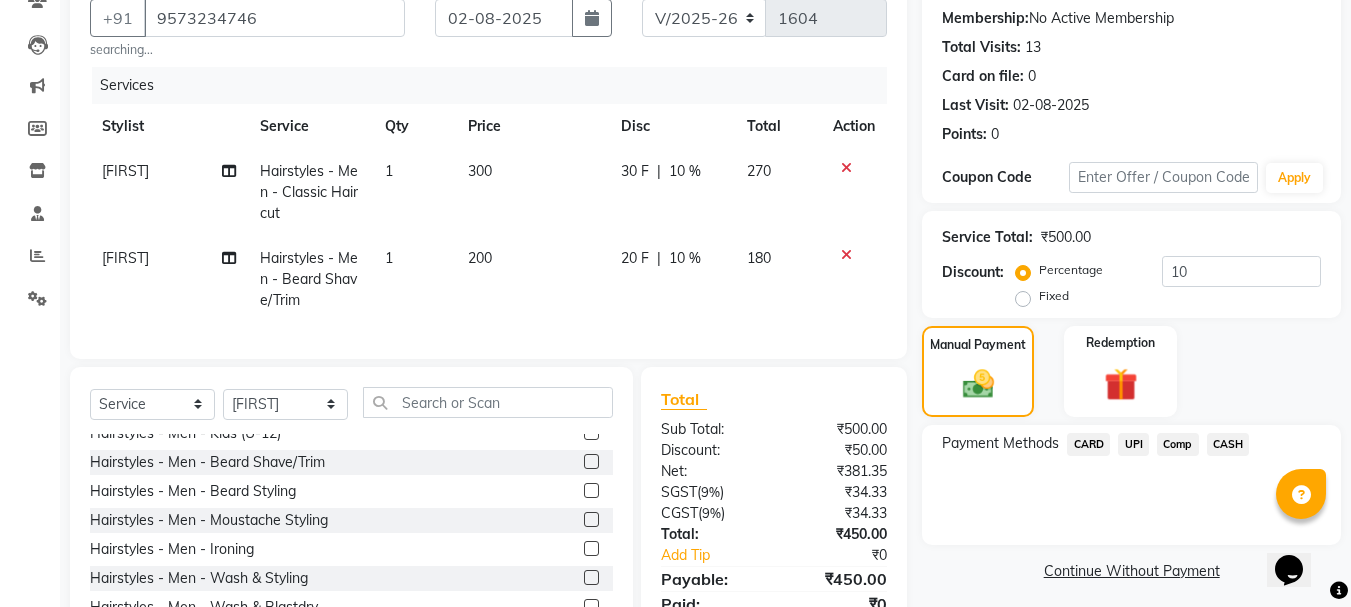 click on "UPI" 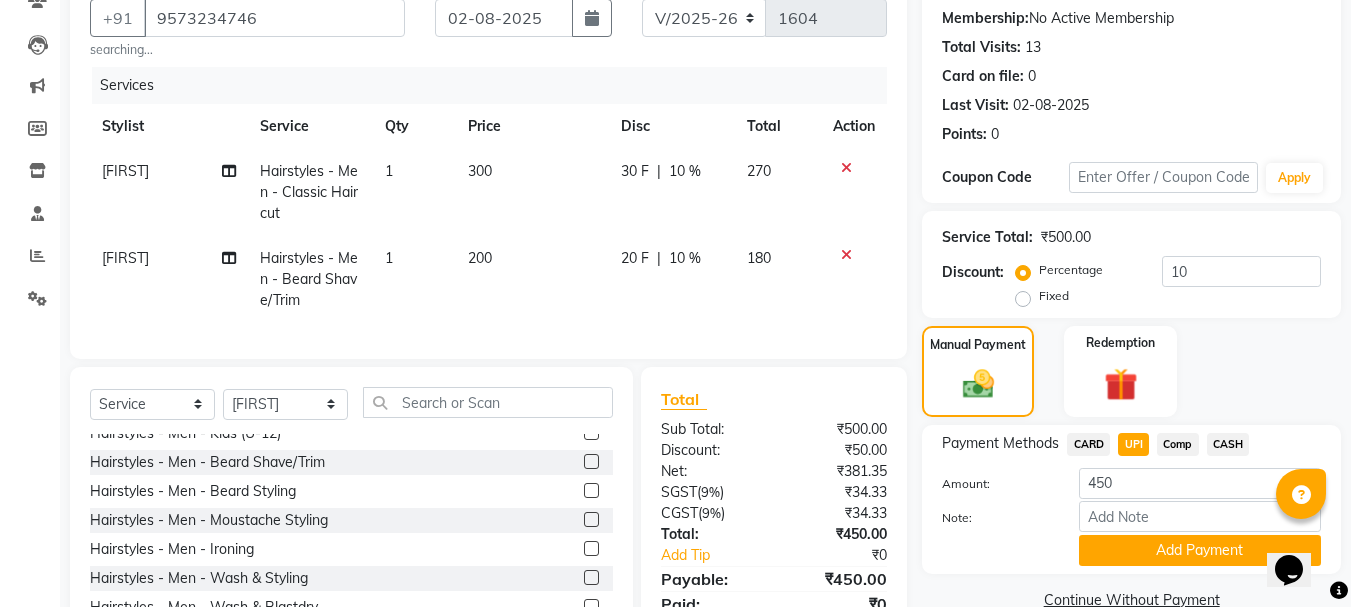 click on "Payment Methods  CARD   UPI   Comp   CASH  Amount: 450 Note: Add Payment" 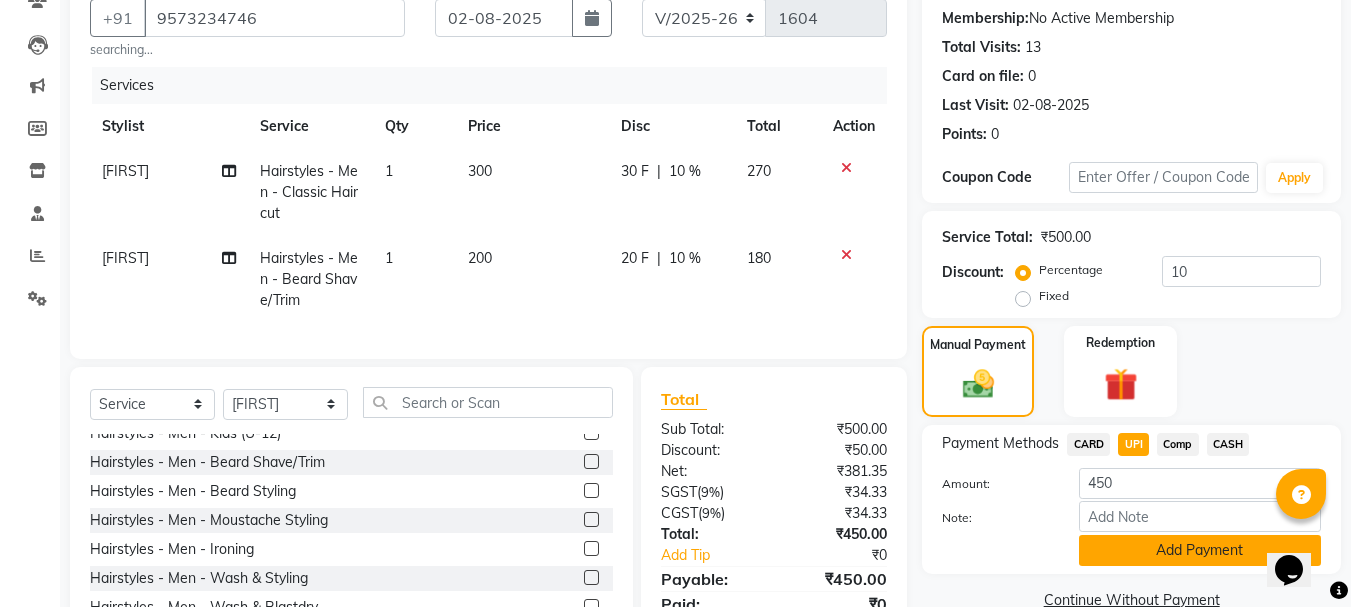 click on "Add Payment" 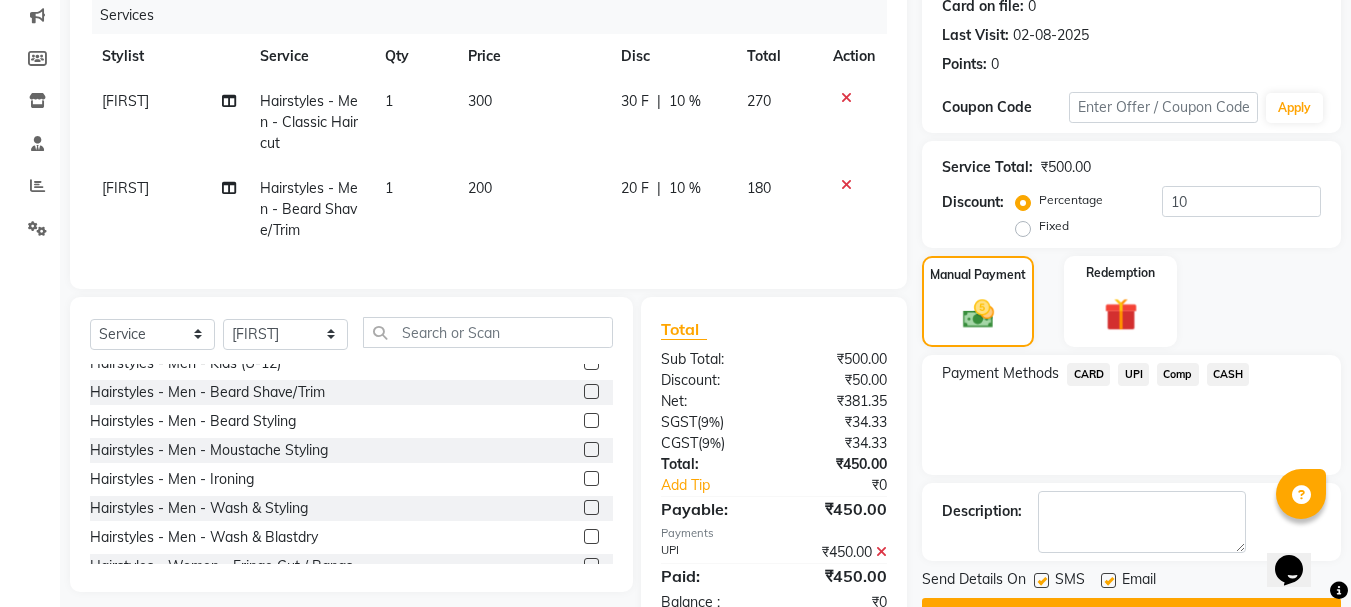 scroll, scrollTop: 328, scrollLeft: 0, axis: vertical 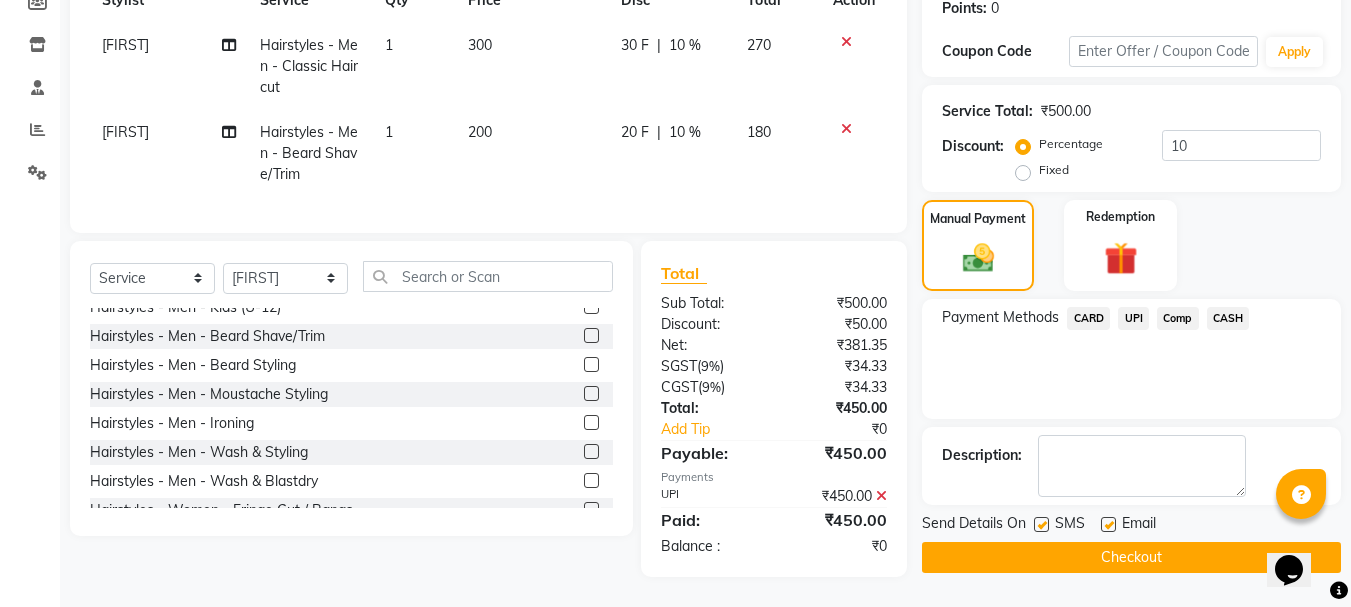 click on "Checkout" 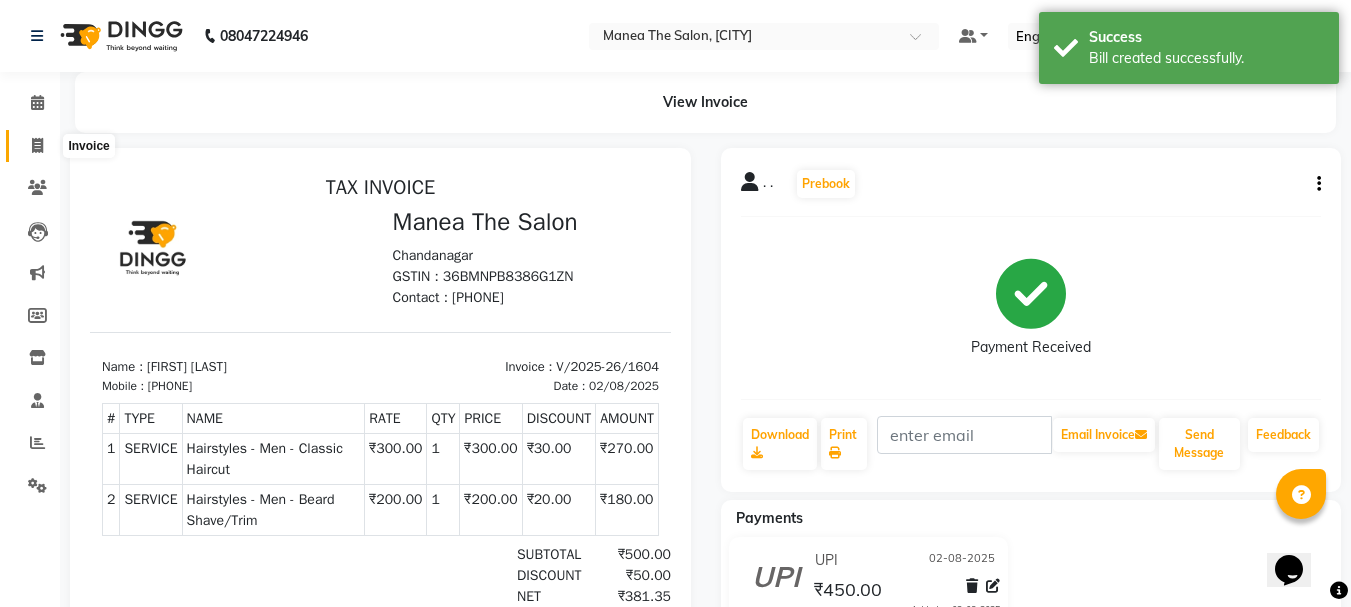 scroll, scrollTop: 0, scrollLeft: 0, axis: both 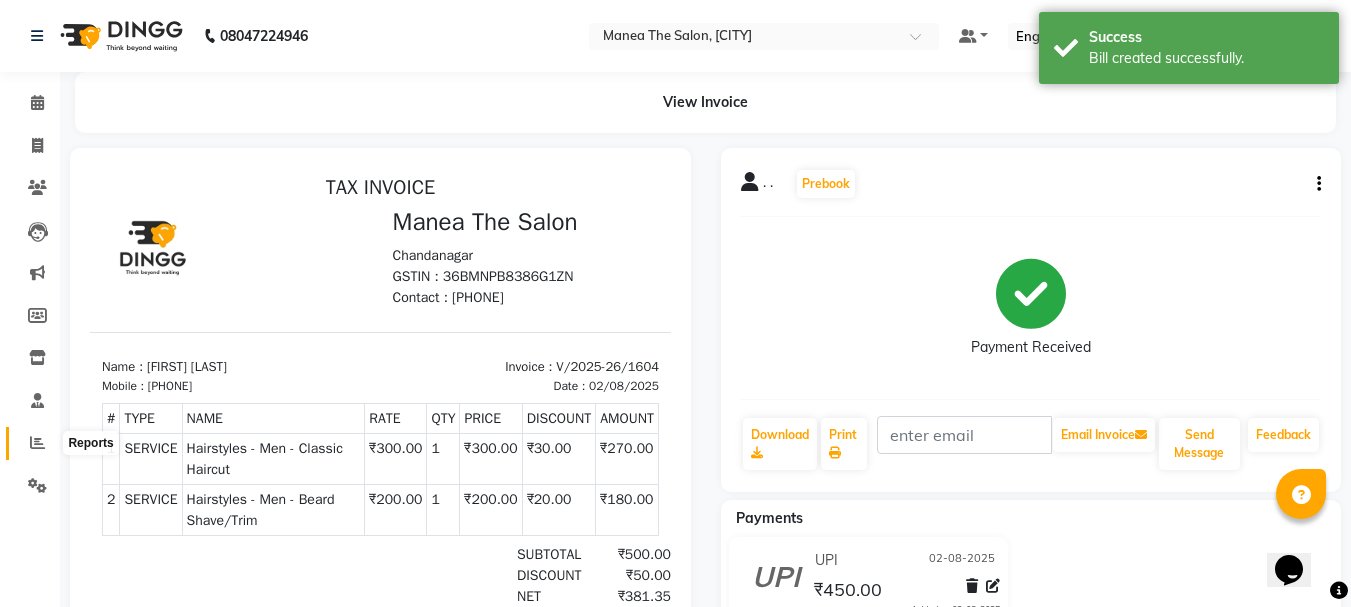 click 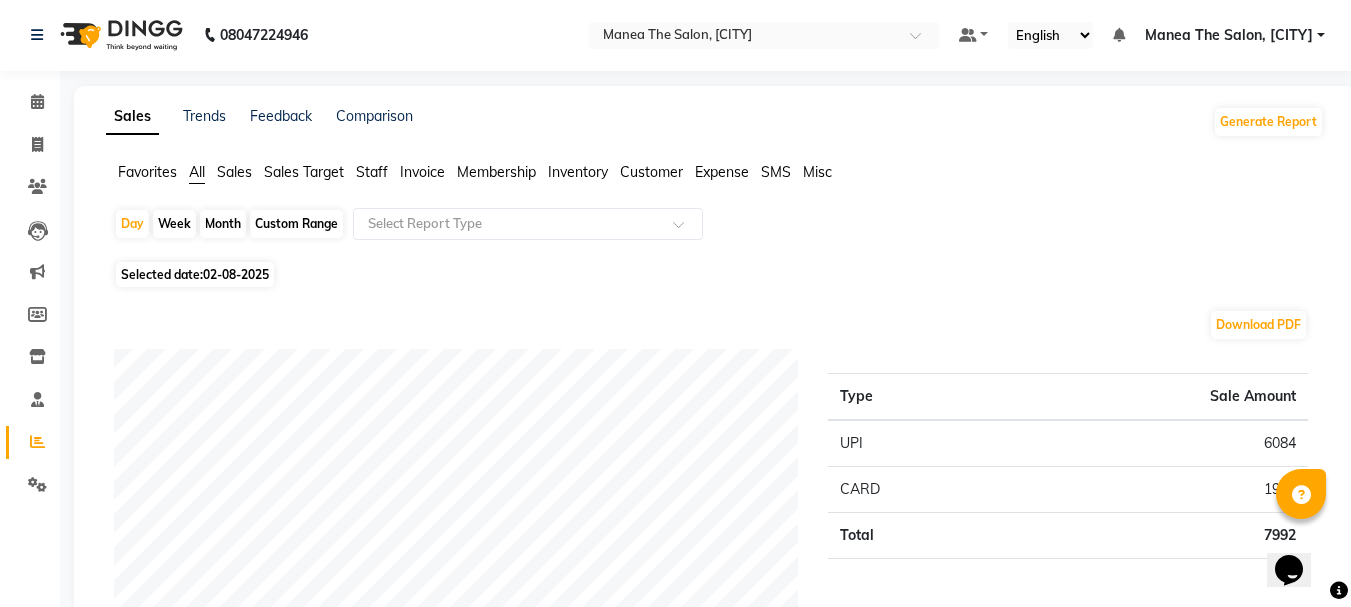 scroll, scrollTop: 0, scrollLeft: 0, axis: both 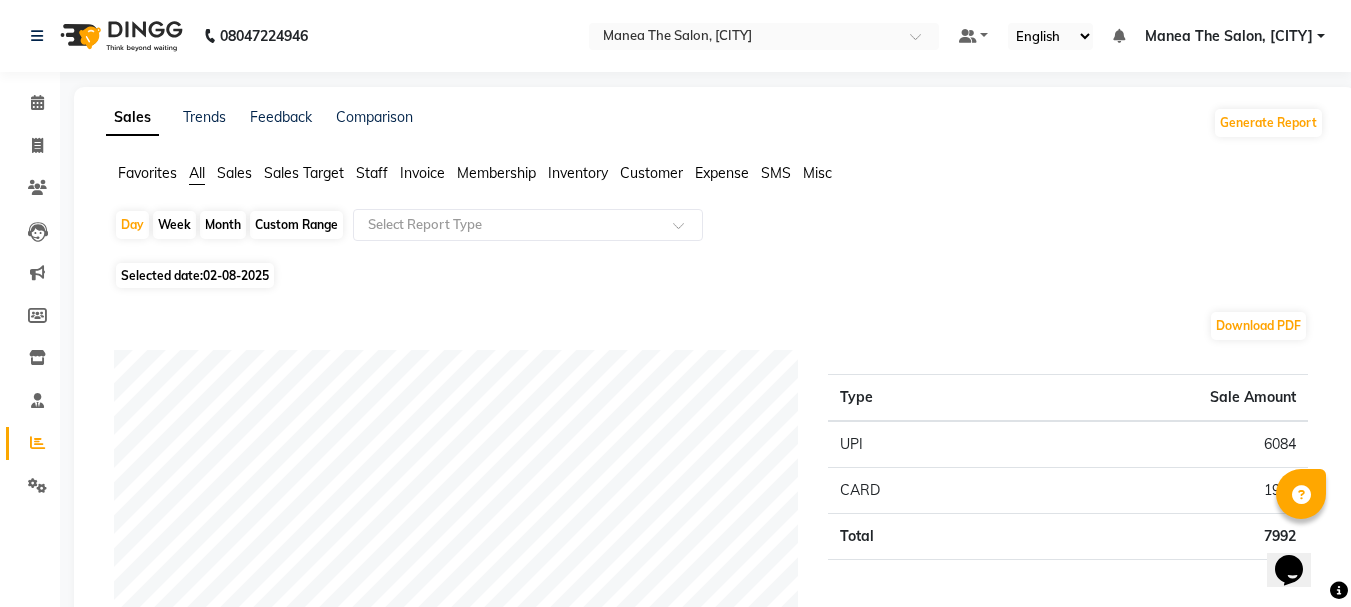 click on "Month" 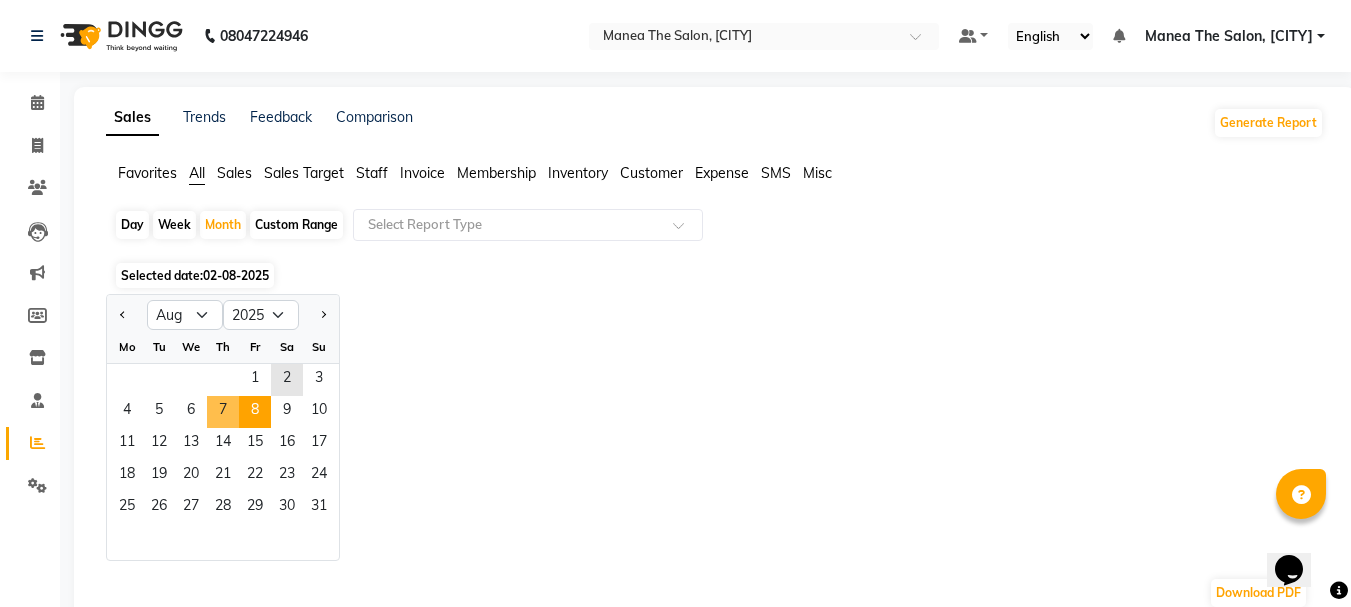 click on "8" 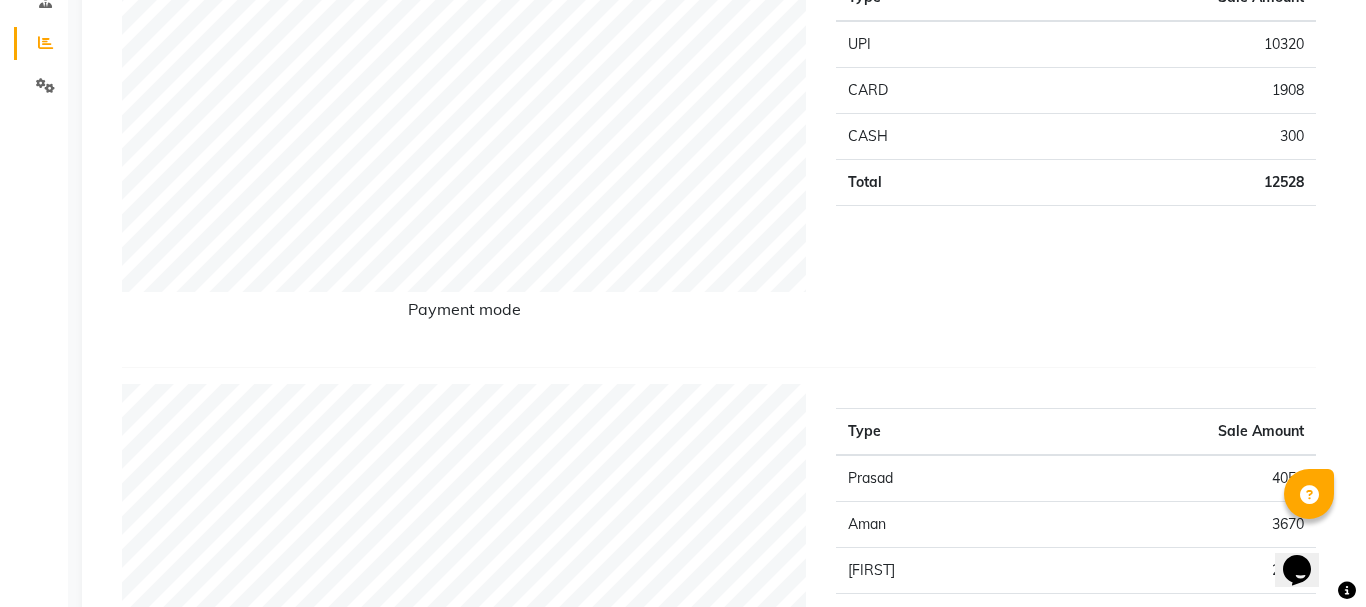 scroll, scrollTop: 0, scrollLeft: 0, axis: both 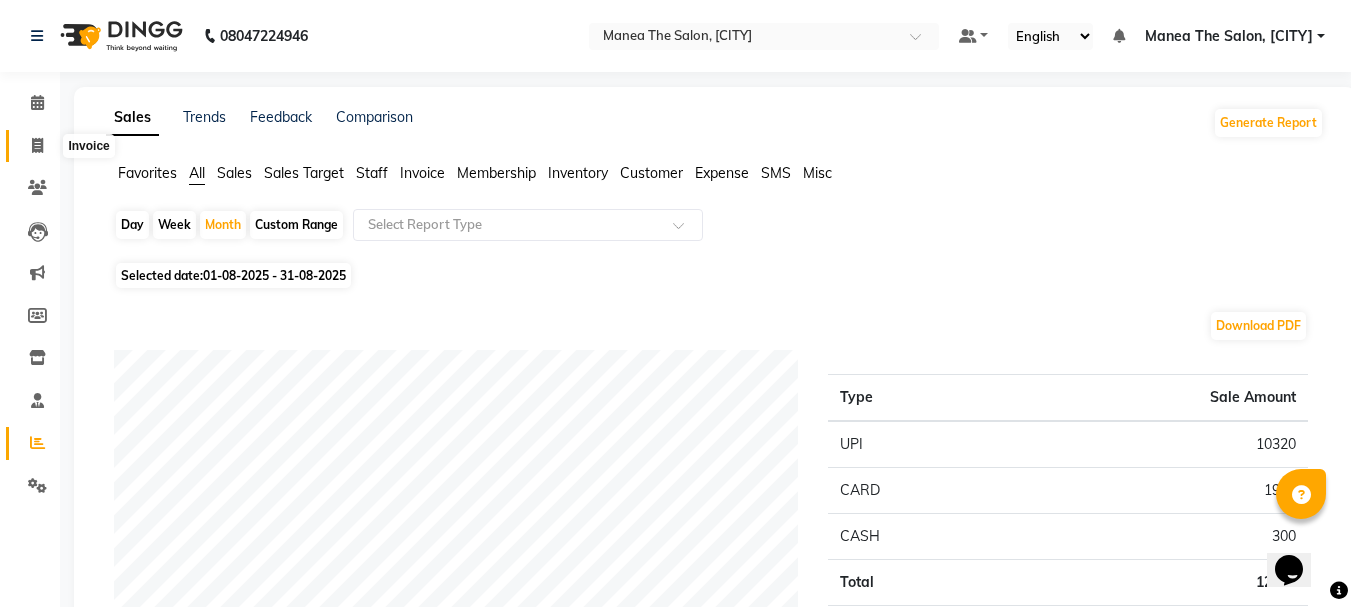 click 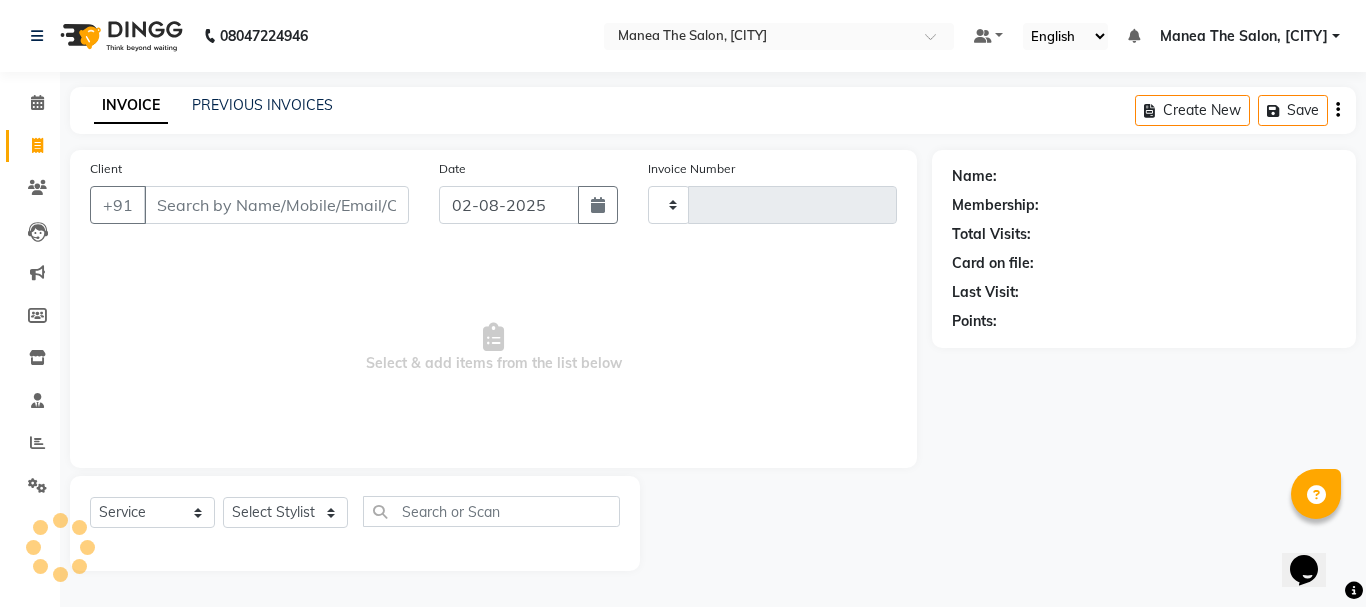 type on "1605" 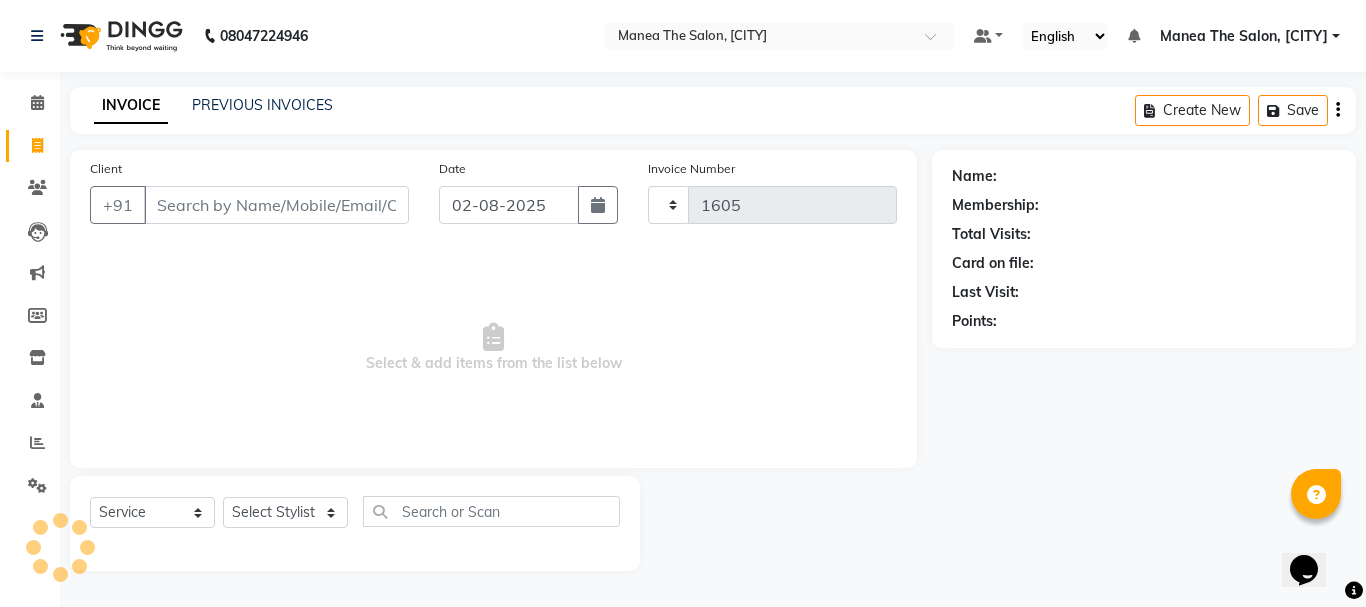 select on "7351" 